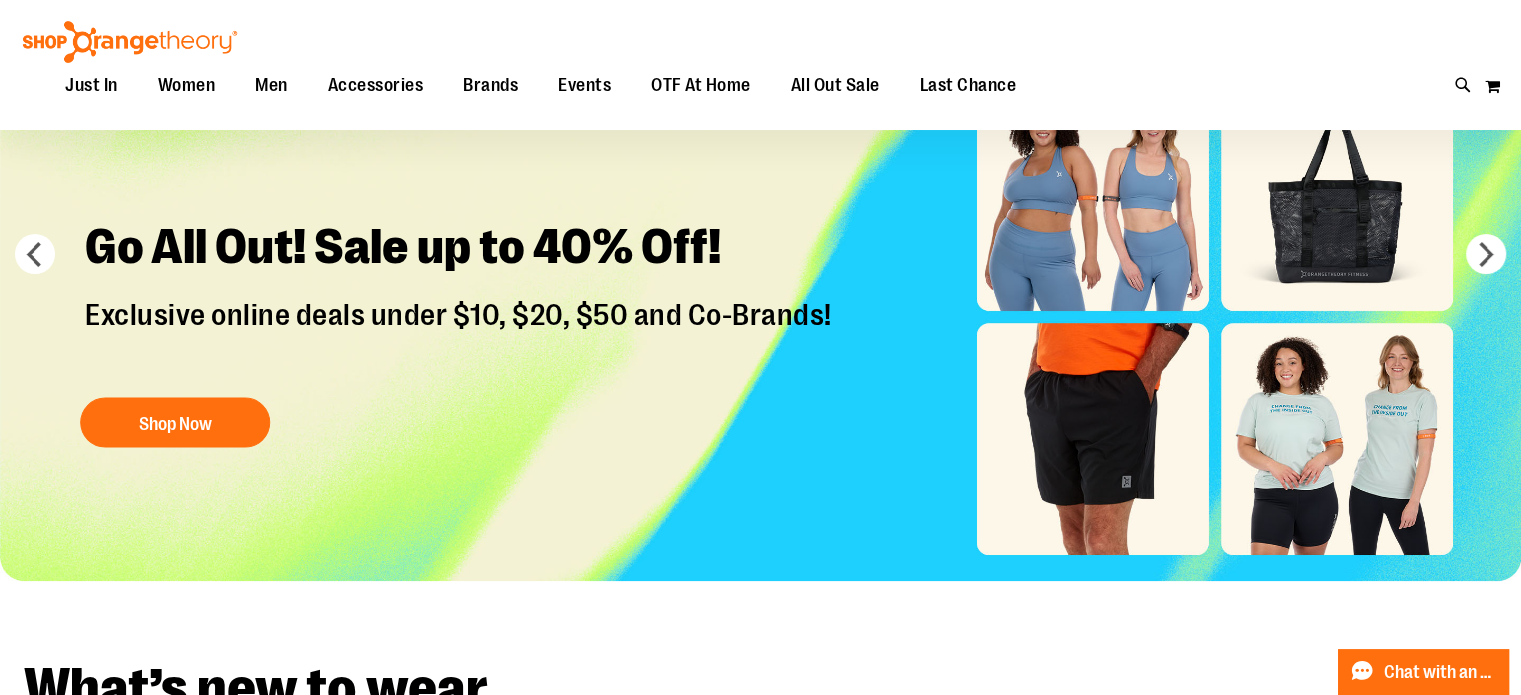 scroll, scrollTop: 199, scrollLeft: 0, axis: vertical 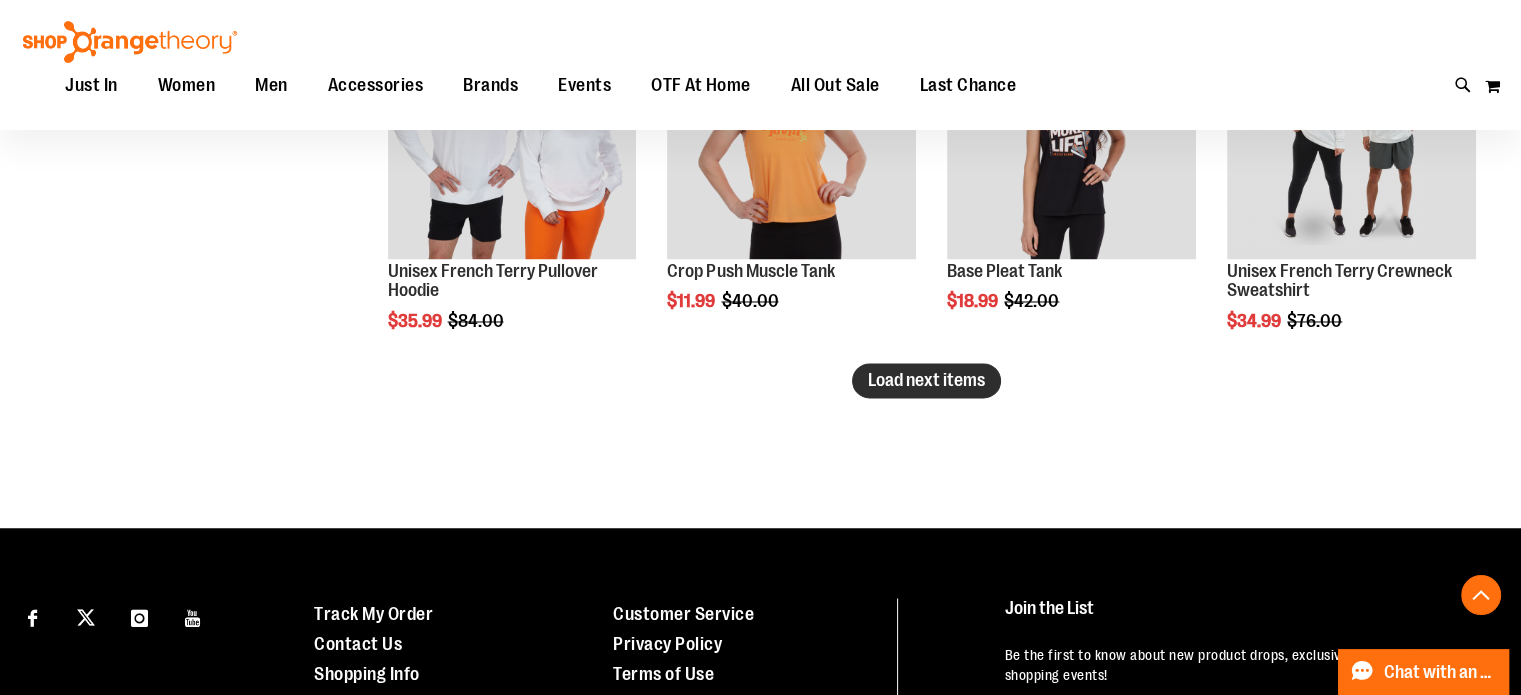 click on "Load next items" at bounding box center [926, 380] 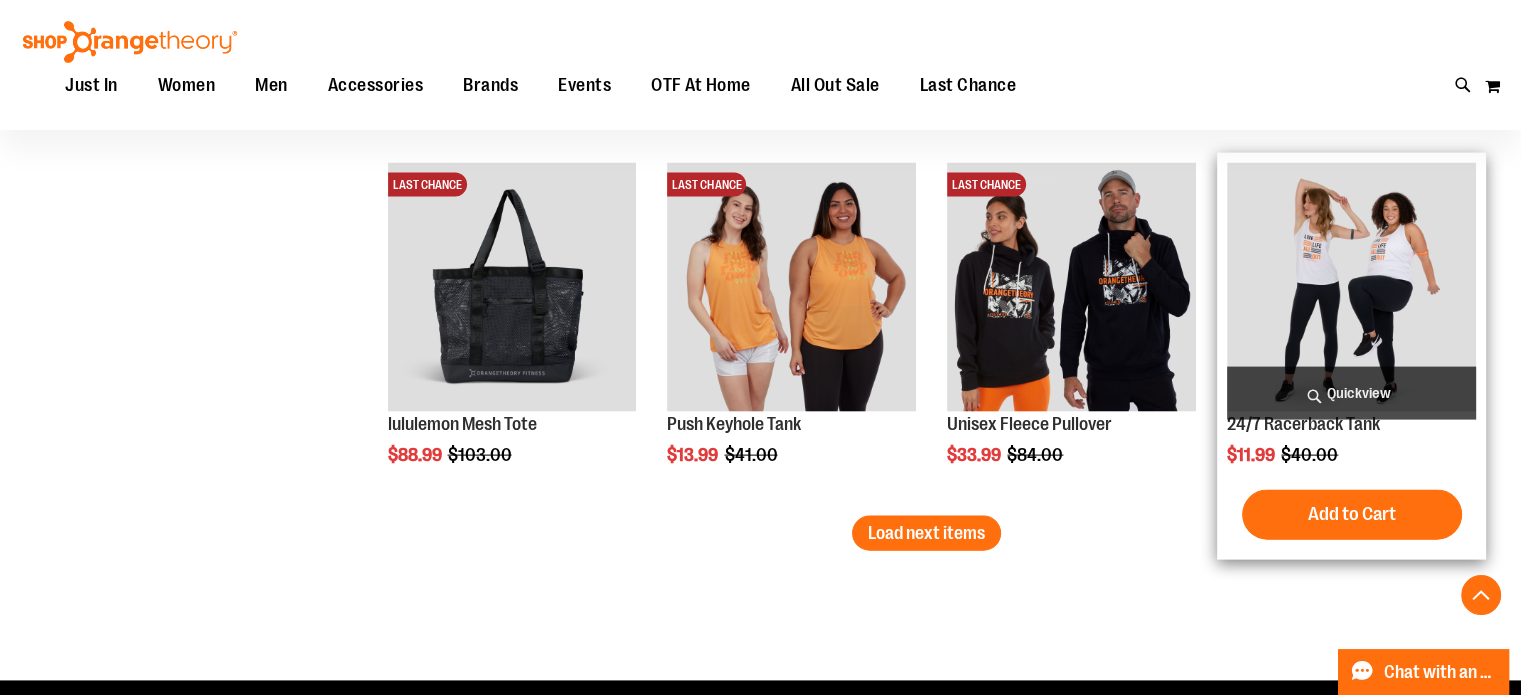 scroll, scrollTop: 4399, scrollLeft: 0, axis: vertical 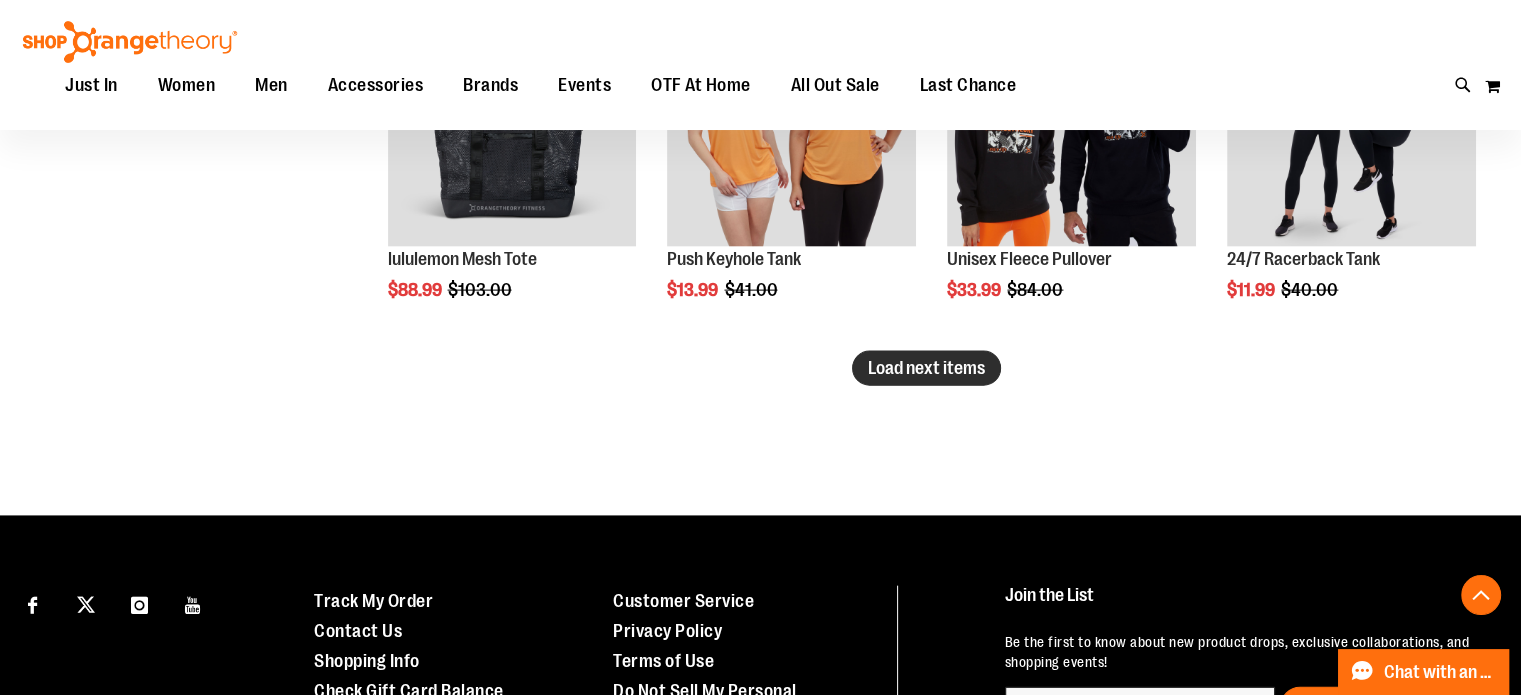 click on "Load next items" at bounding box center [926, 368] 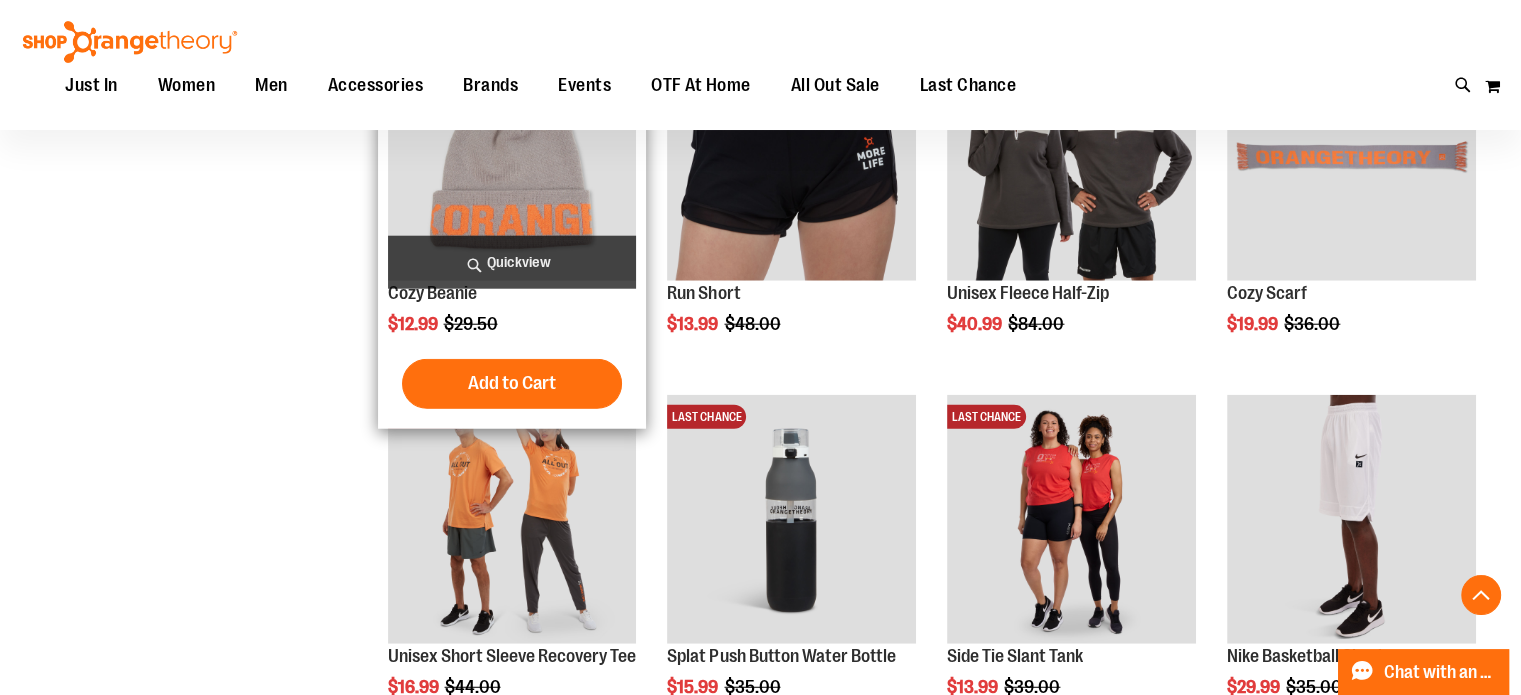 scroll, scrollTop: 5199, scrollLeft: 0, axis: vertical 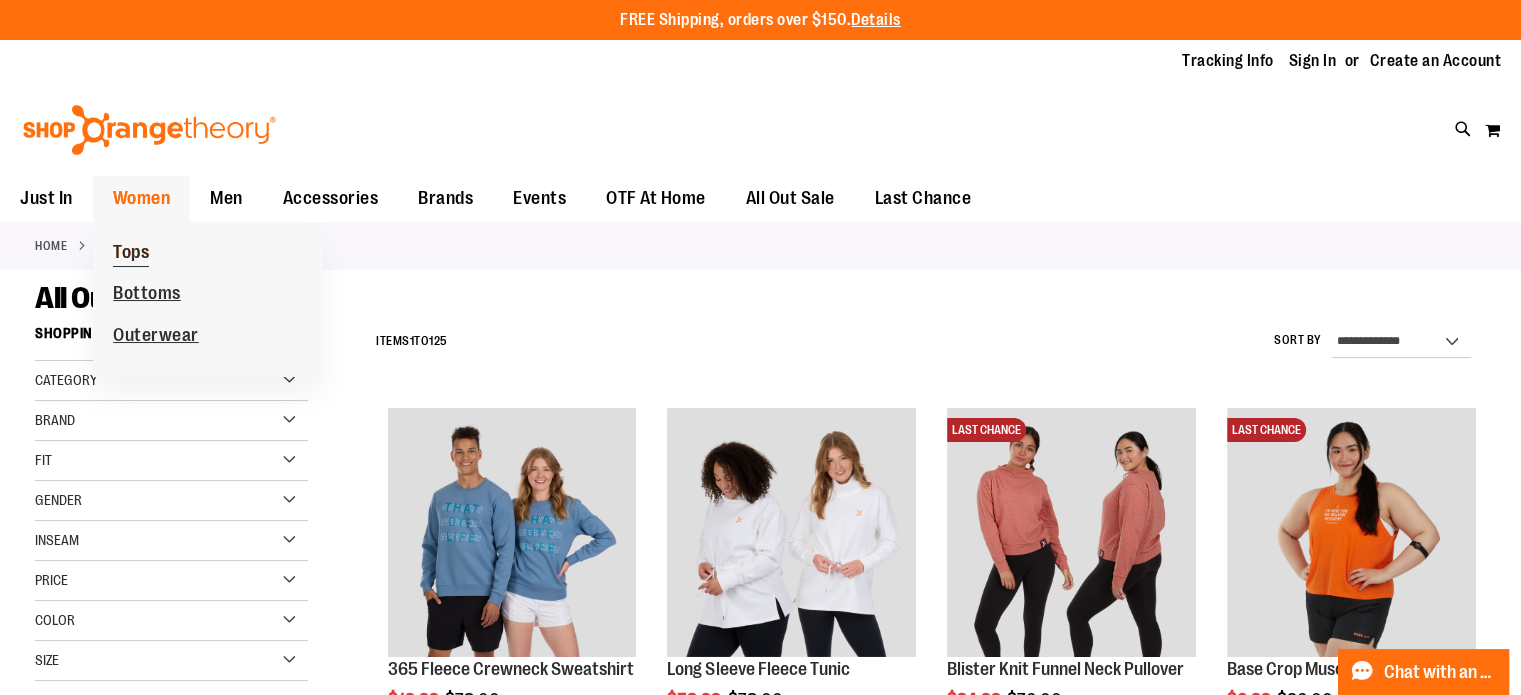 click on "Tops" at bounding box center (131, 254) 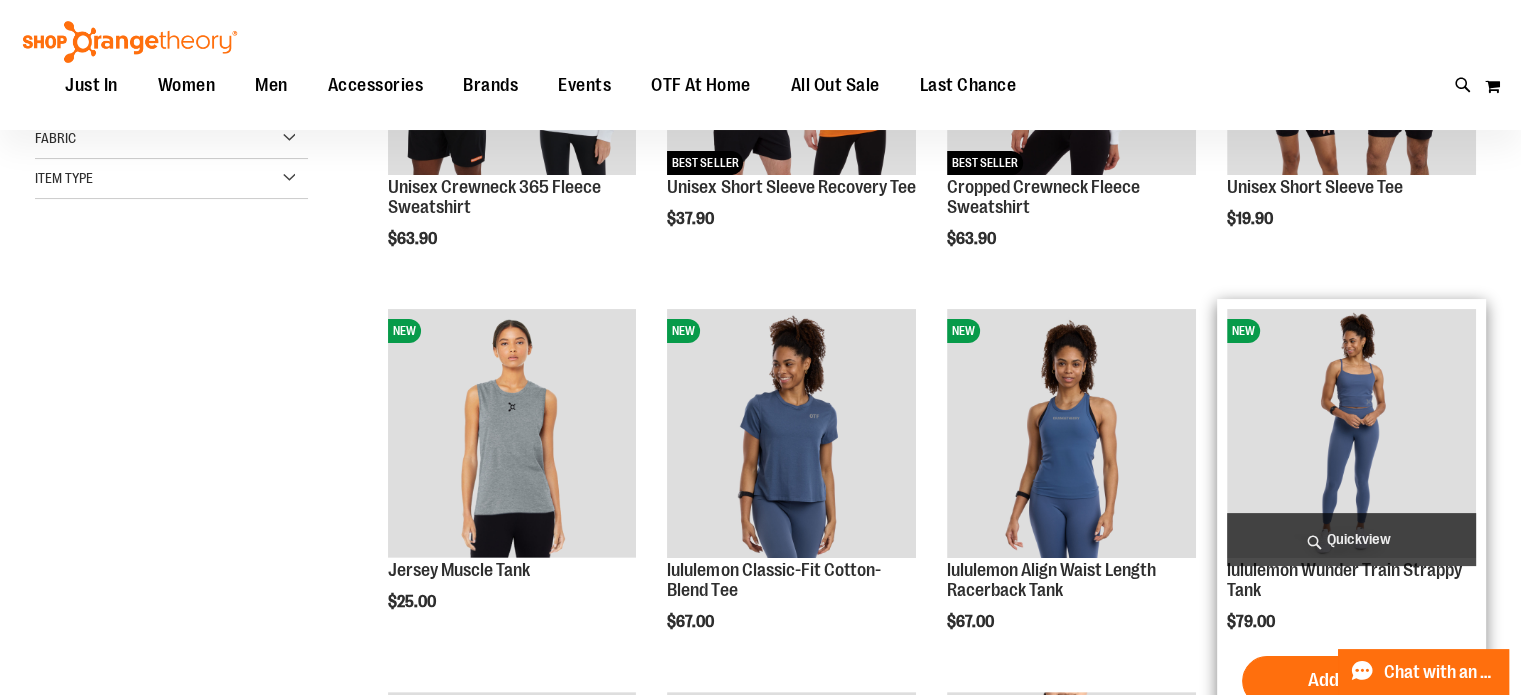 scroll, scrollTop: 294, scrollLeft: 0, axis: vertical 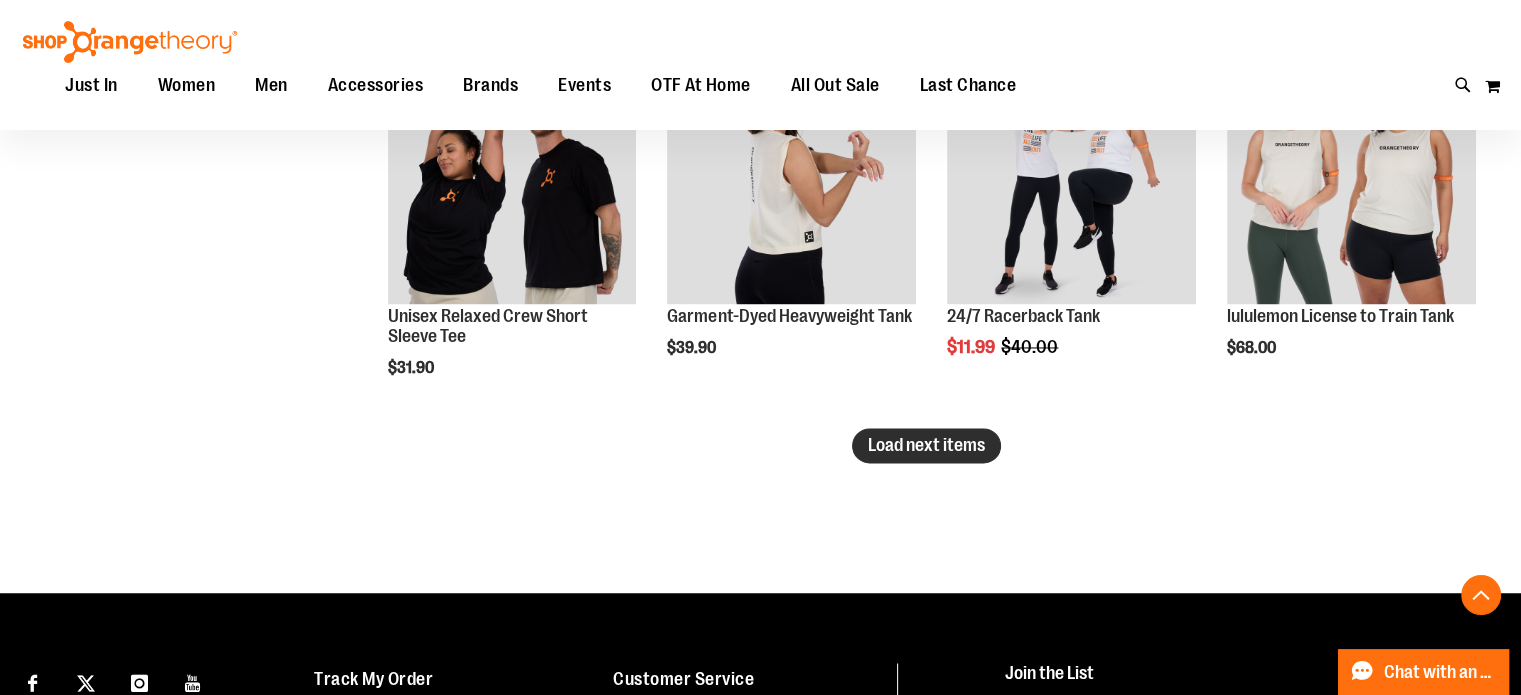 click on "Load next items" at bounding box center [926, 445] 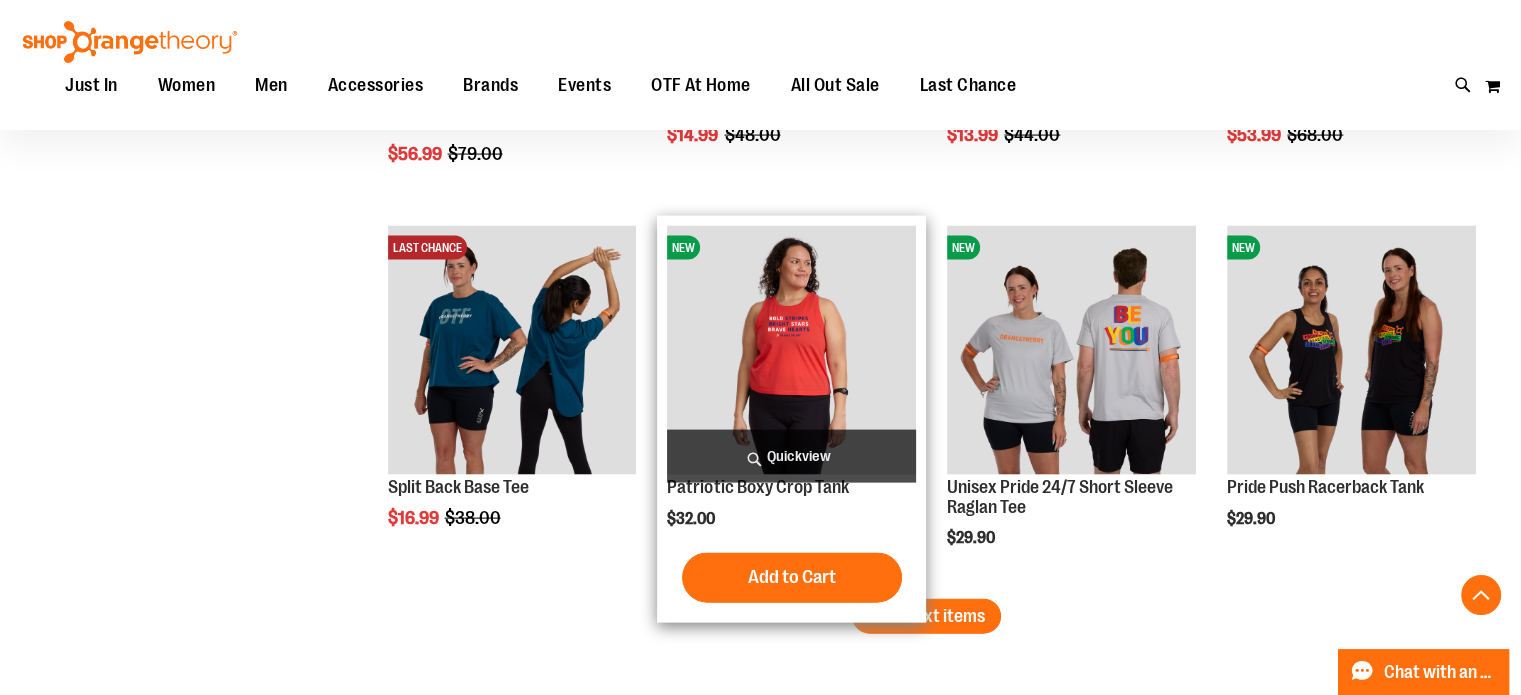 scroll, scrollTop: 4205, scrollLeft: 0, axis: vertical 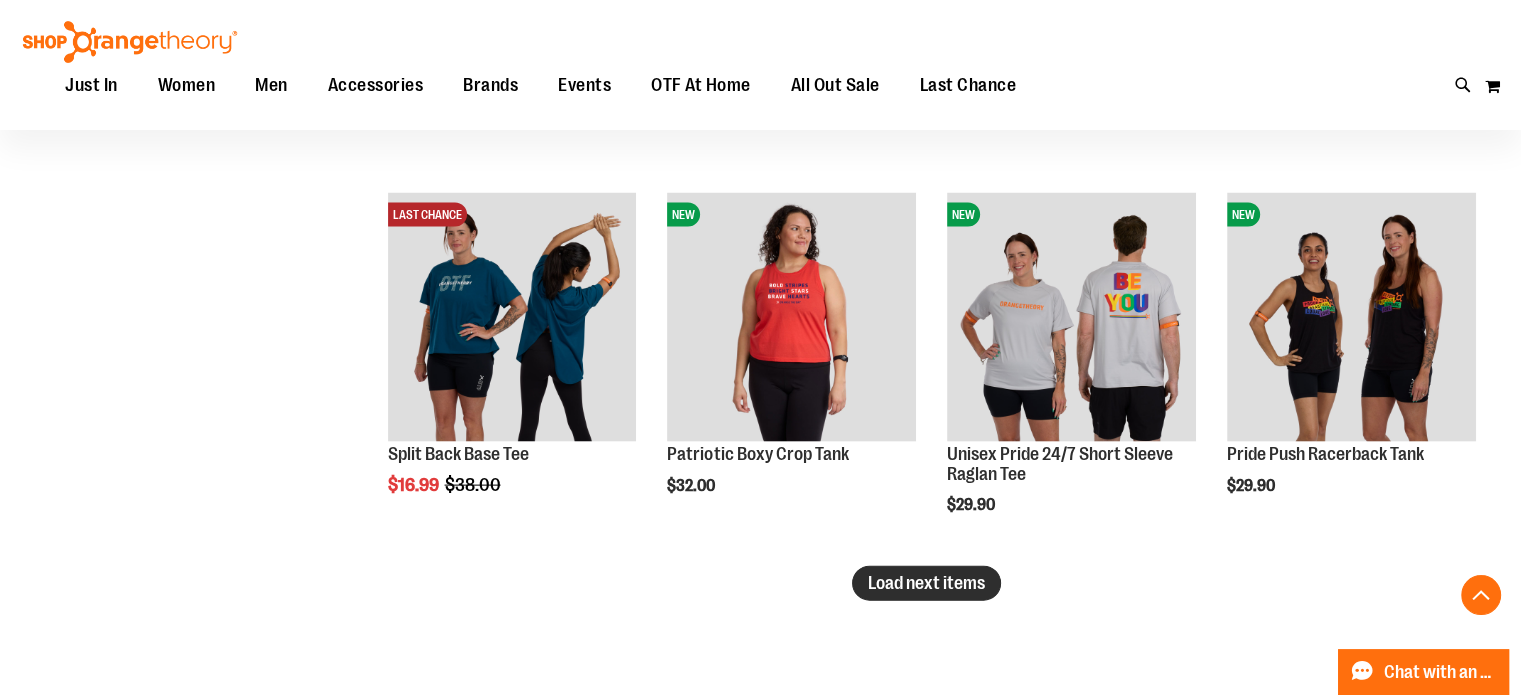 click on "Load next items" at bounding box center (926, 583) 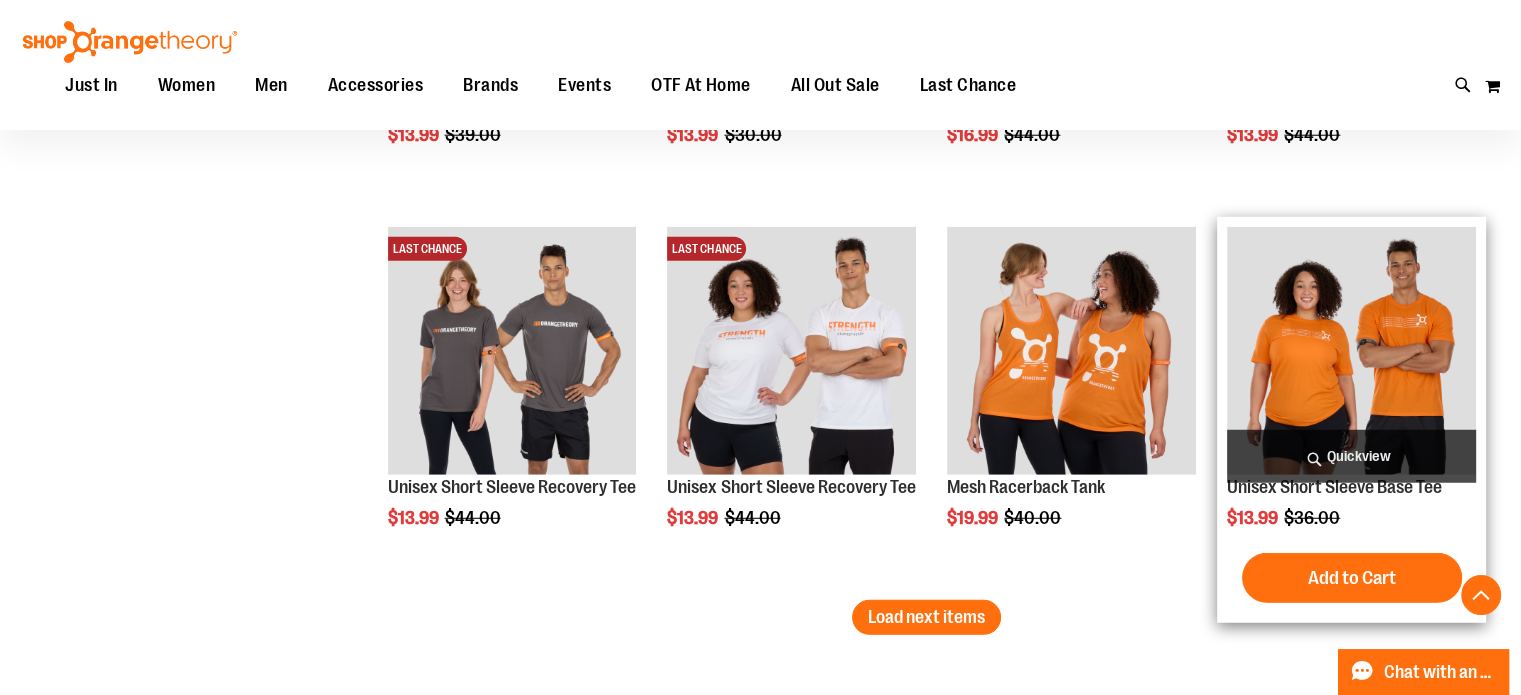 scroll, scrollTop: 5505, scrollLeft: 0, axis: vertical 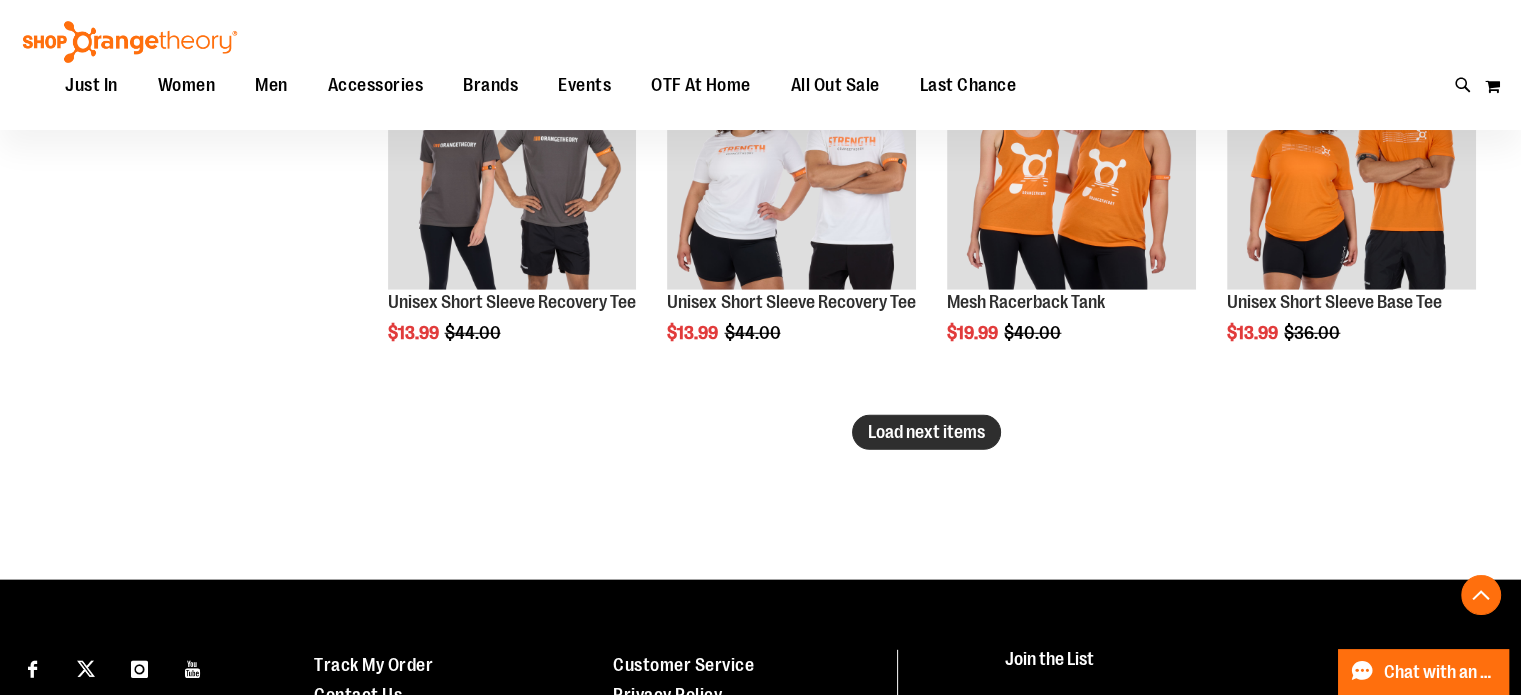 click on "Load next items" at bounding box center (926, 432) 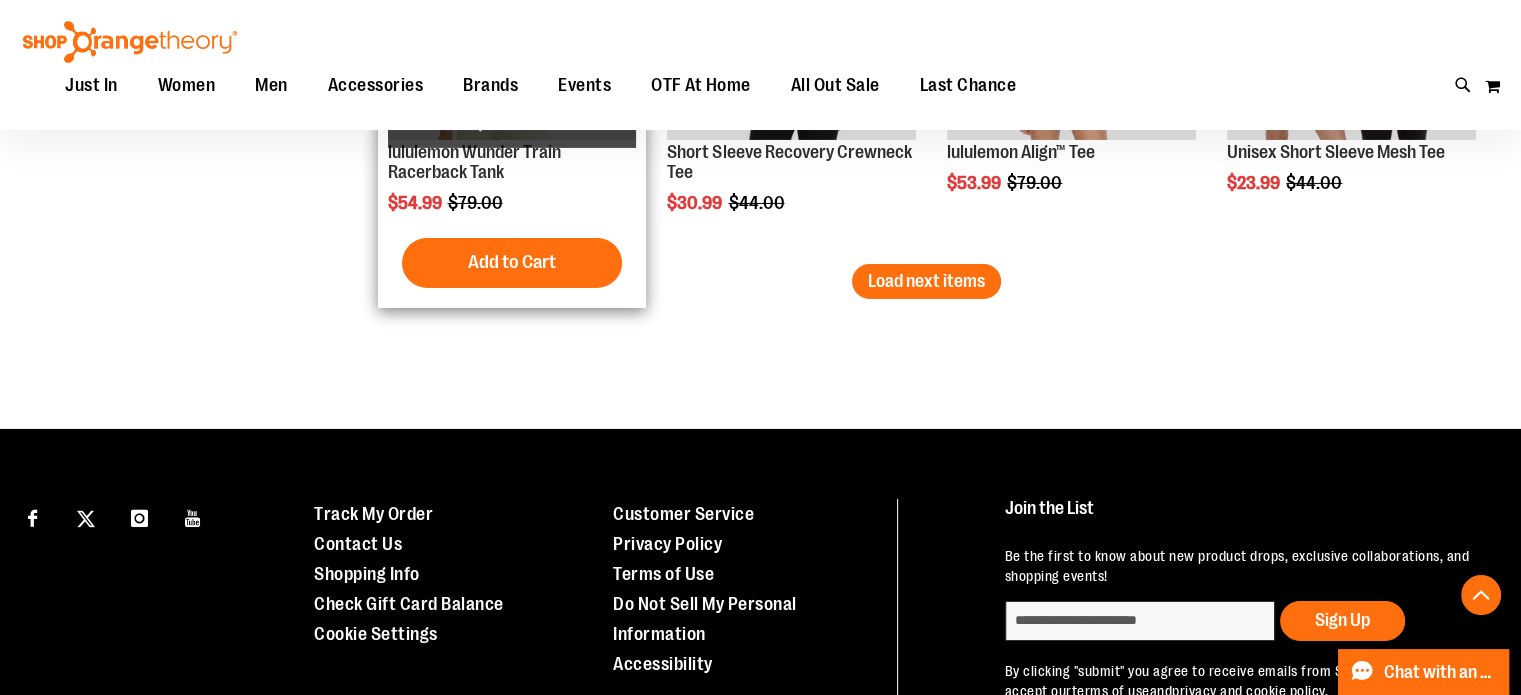 scroll, scrollTop: 6805, scrollLeft: 0, axis: vertical 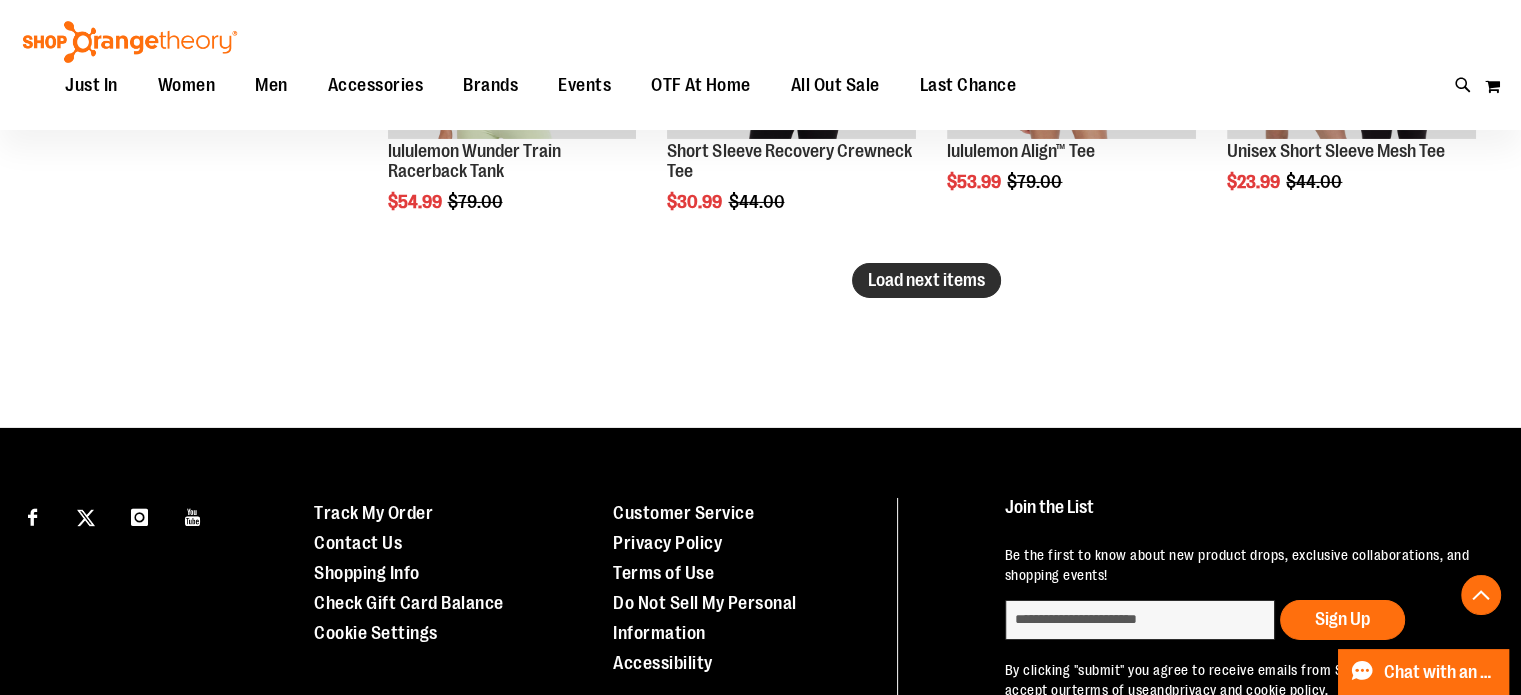 click on "Load next items" at bounding box center [926, 280] 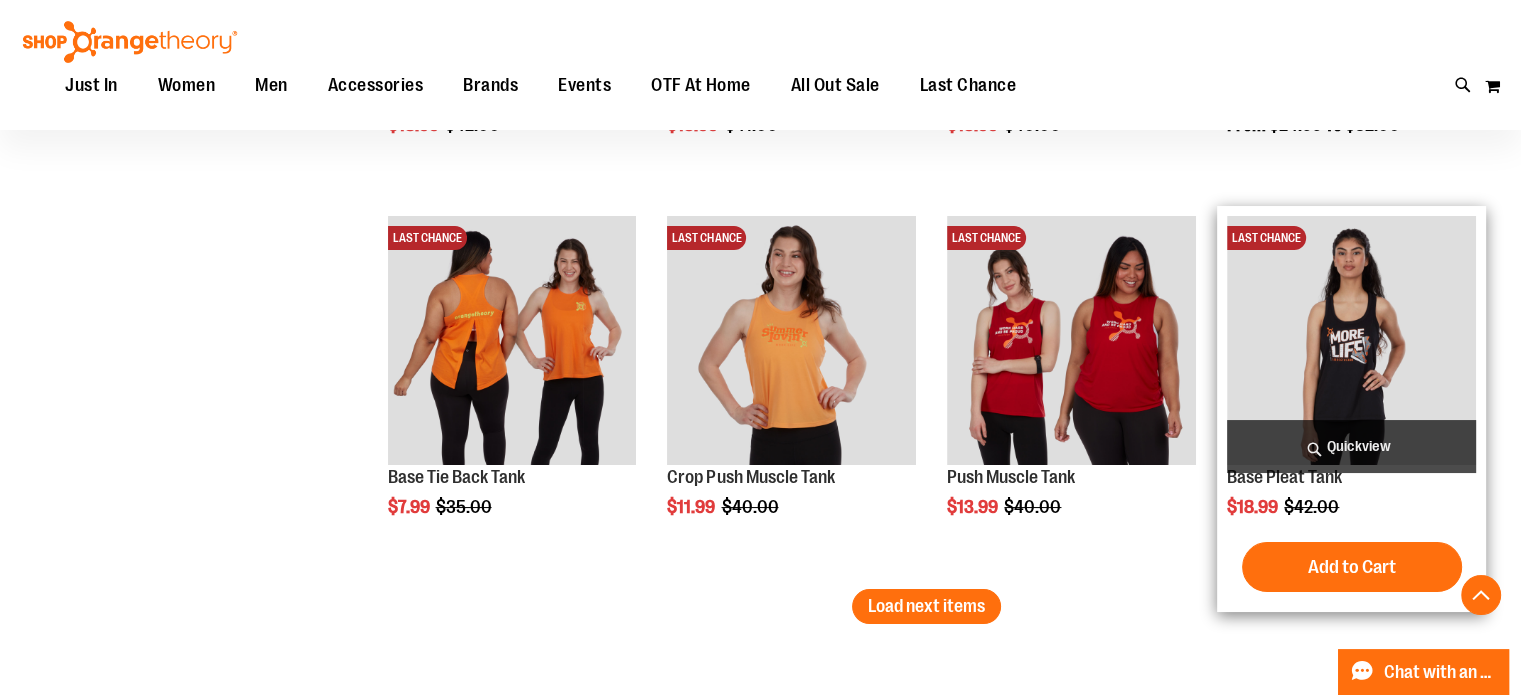 scroll, scrollTop: 7805, scrollLeft: 0, axis: vertical 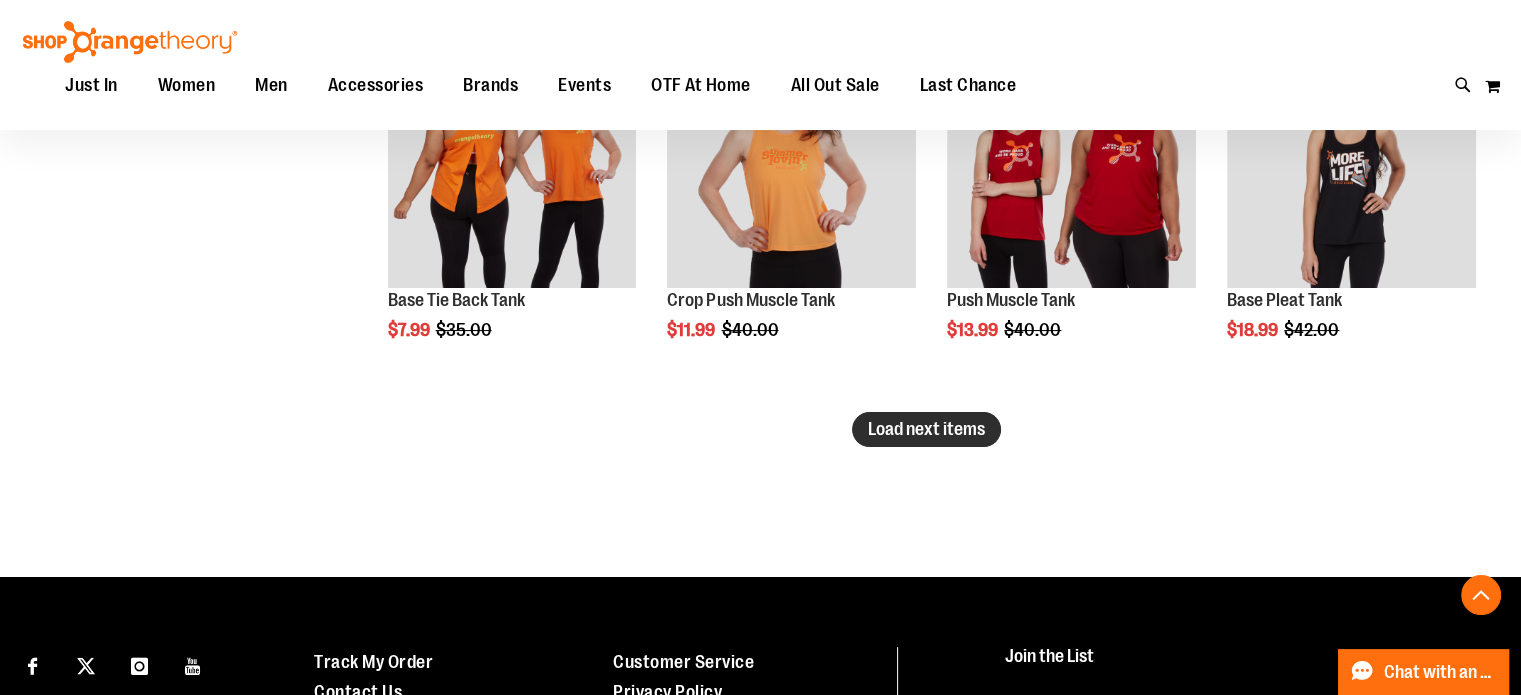 click on "Load next items" at bounding box center [926, 429] 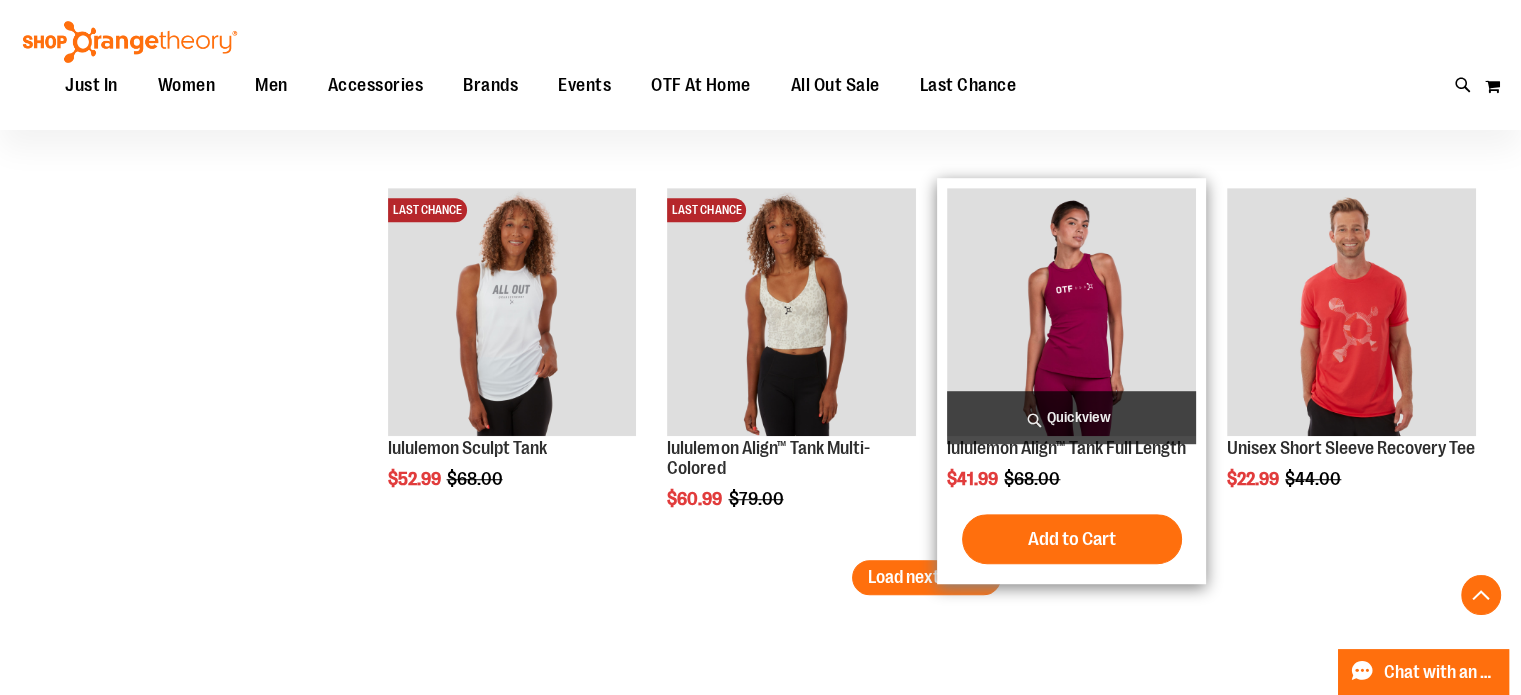 scroll, scrollTop: 8905, scrollLeft: 0, axis: vertical 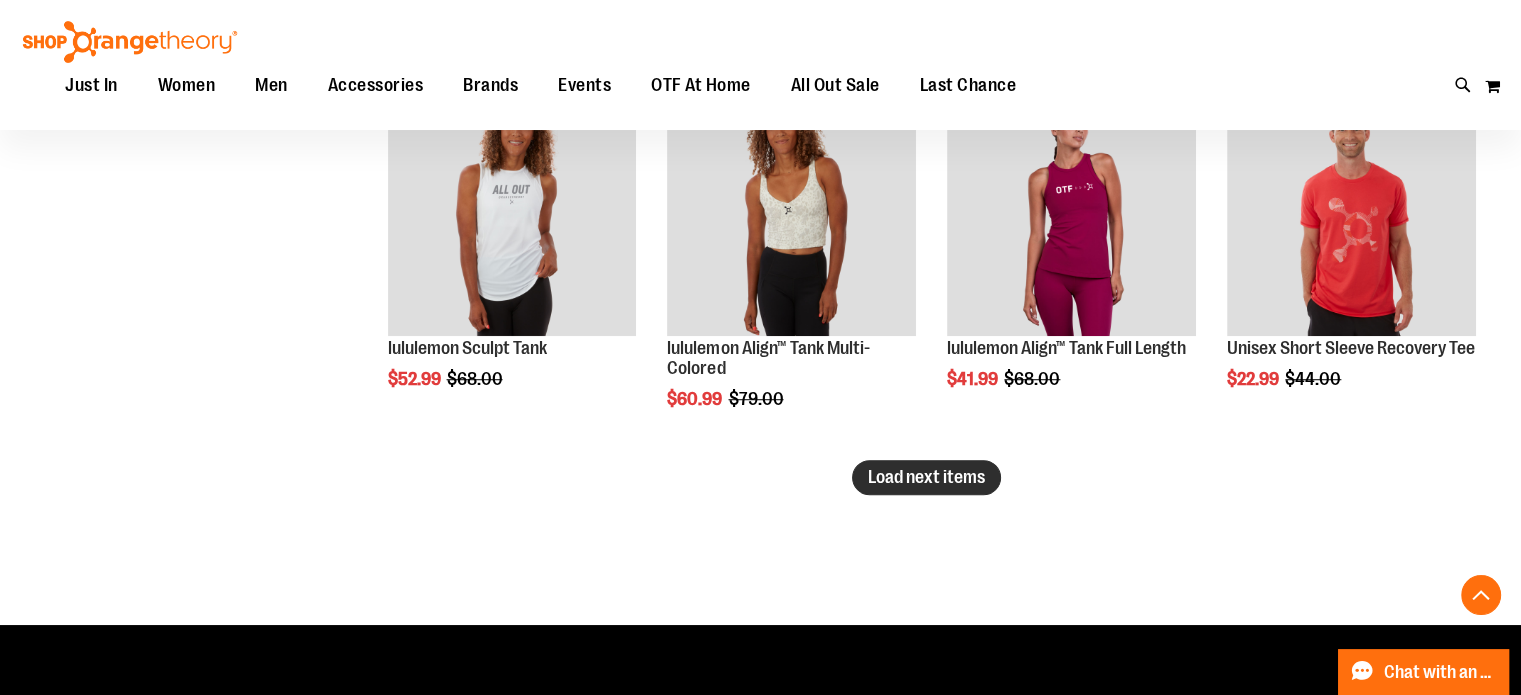 click on "Load next items" at bounding box center [926, 477] 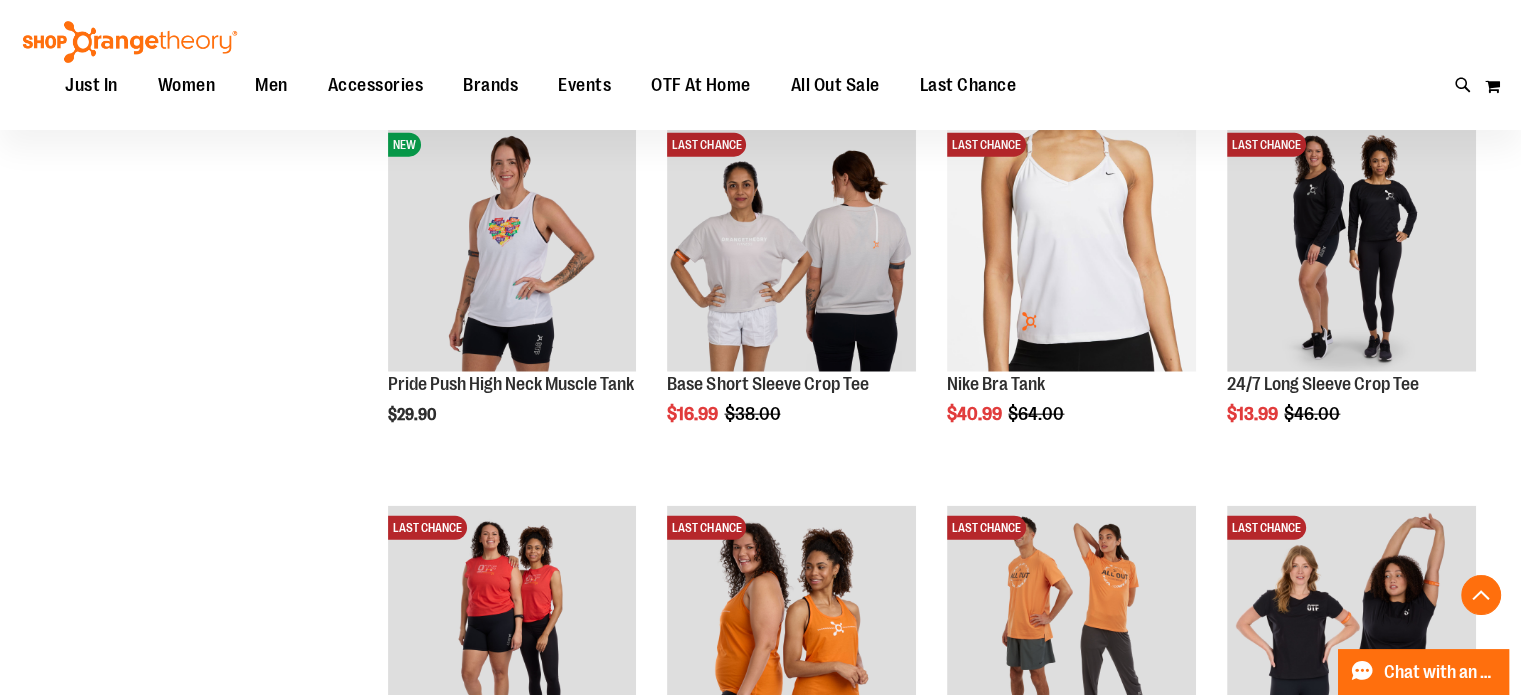 scroll, scrollTop: 4505, scrollLeft: 0, axis: vertical 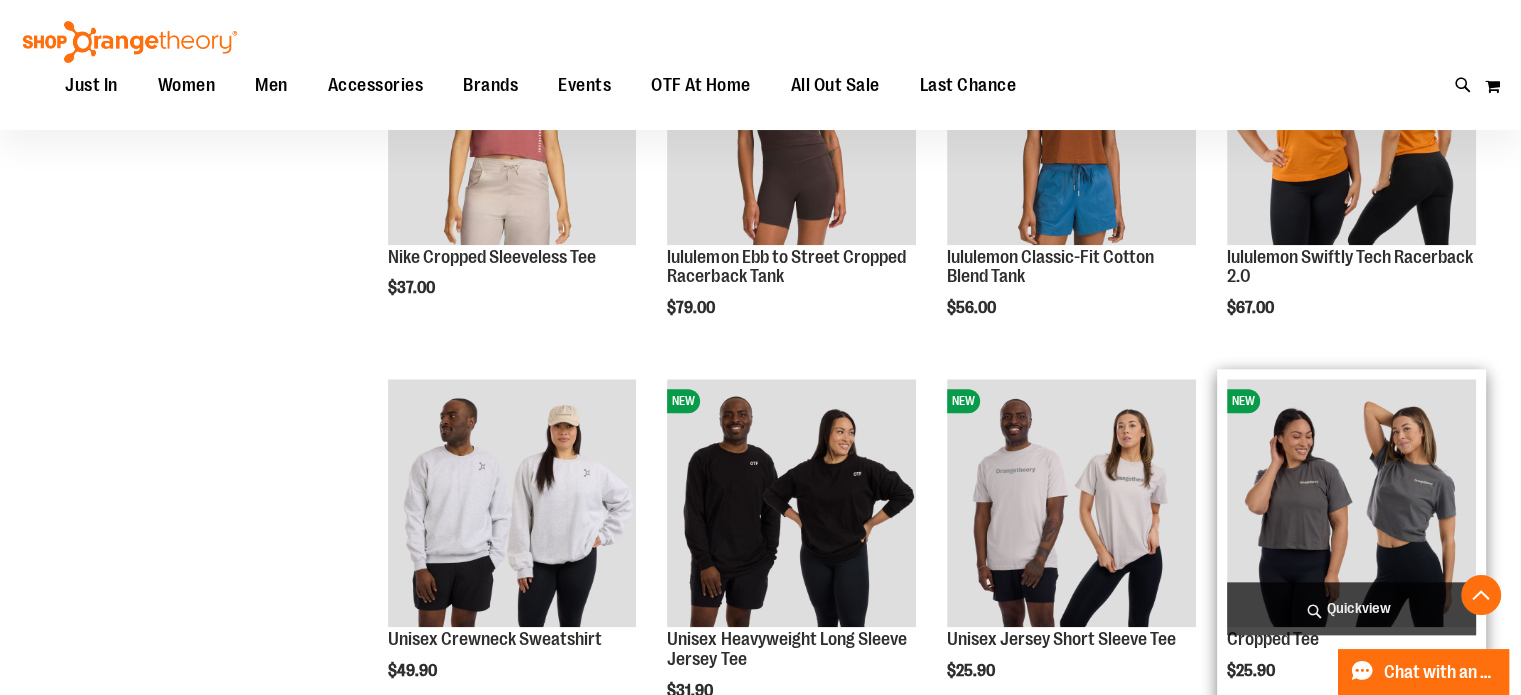 click at bounding box center [1351, 503] 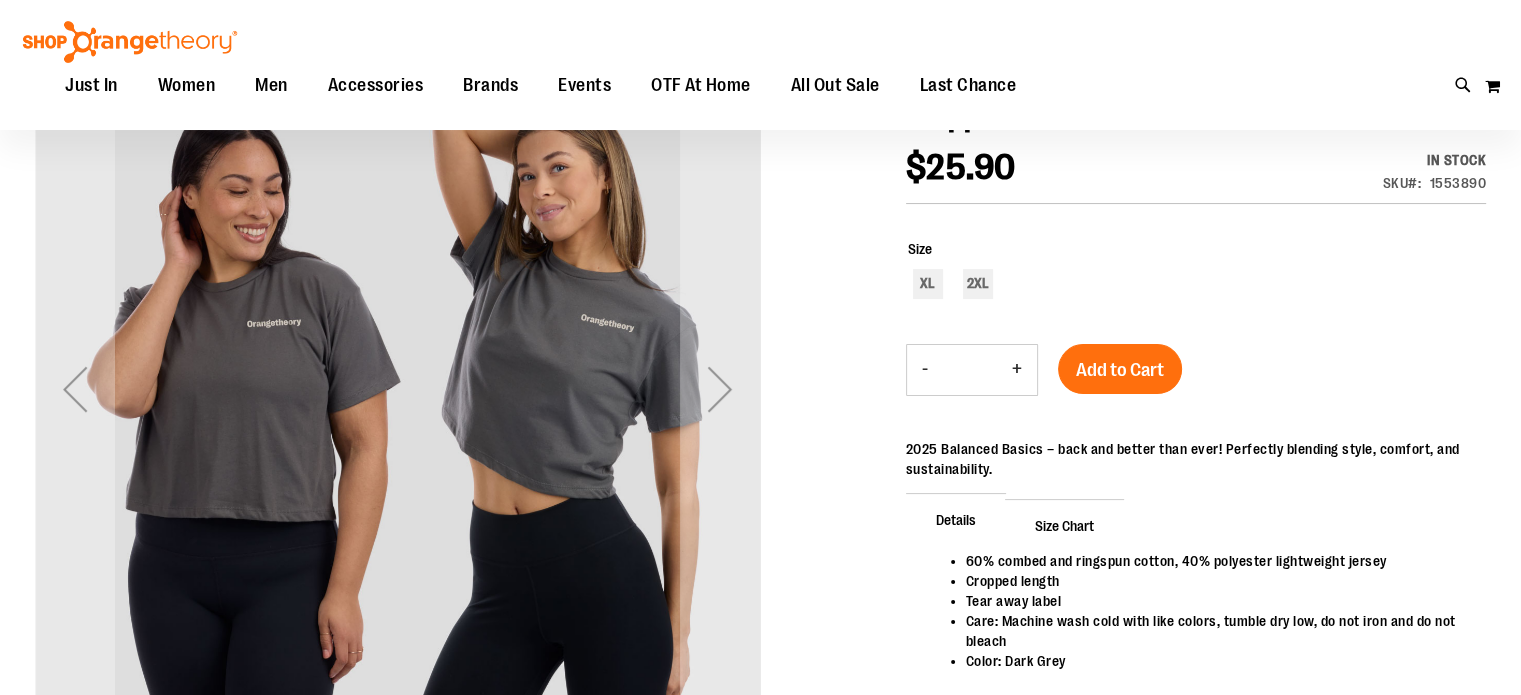 scroll, scrollTop: 298, scrollLeft: 0, axis: vertical 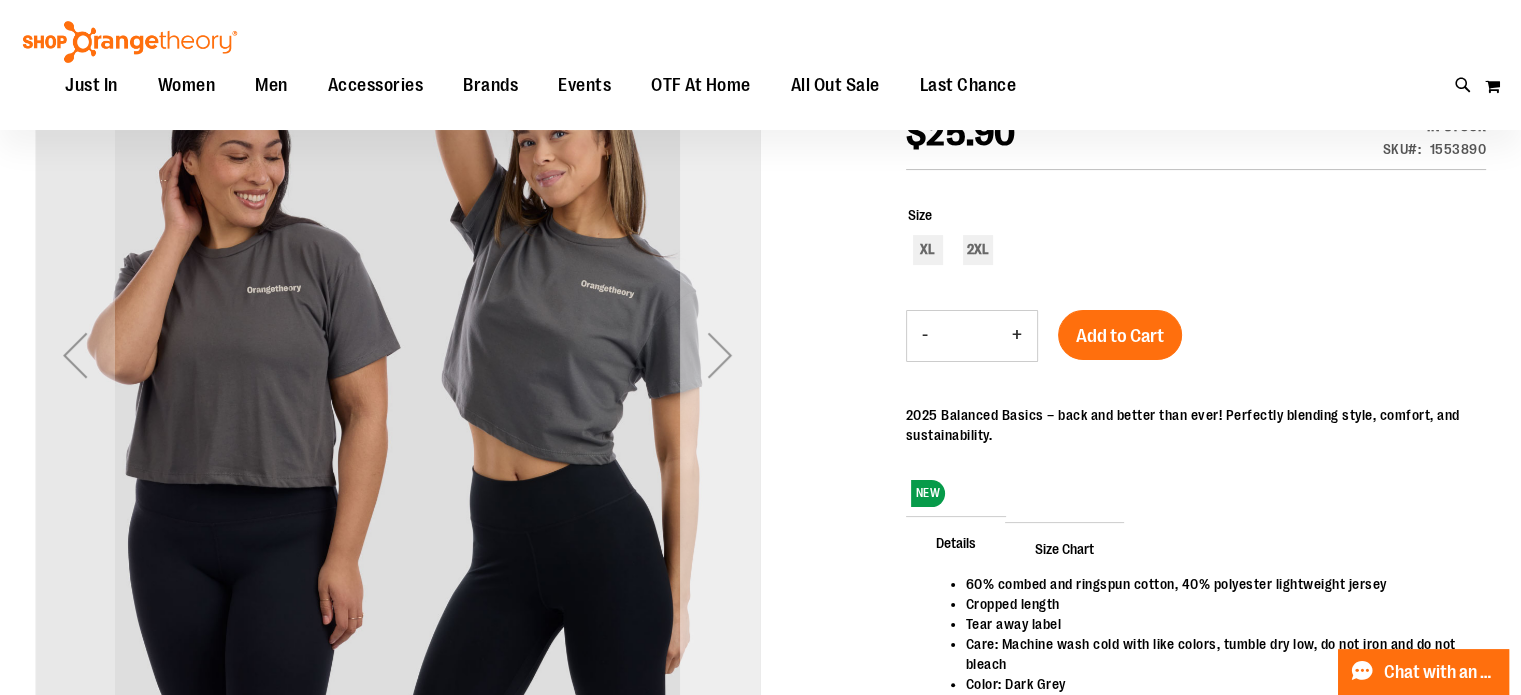 click at bounding box center [720, 355] 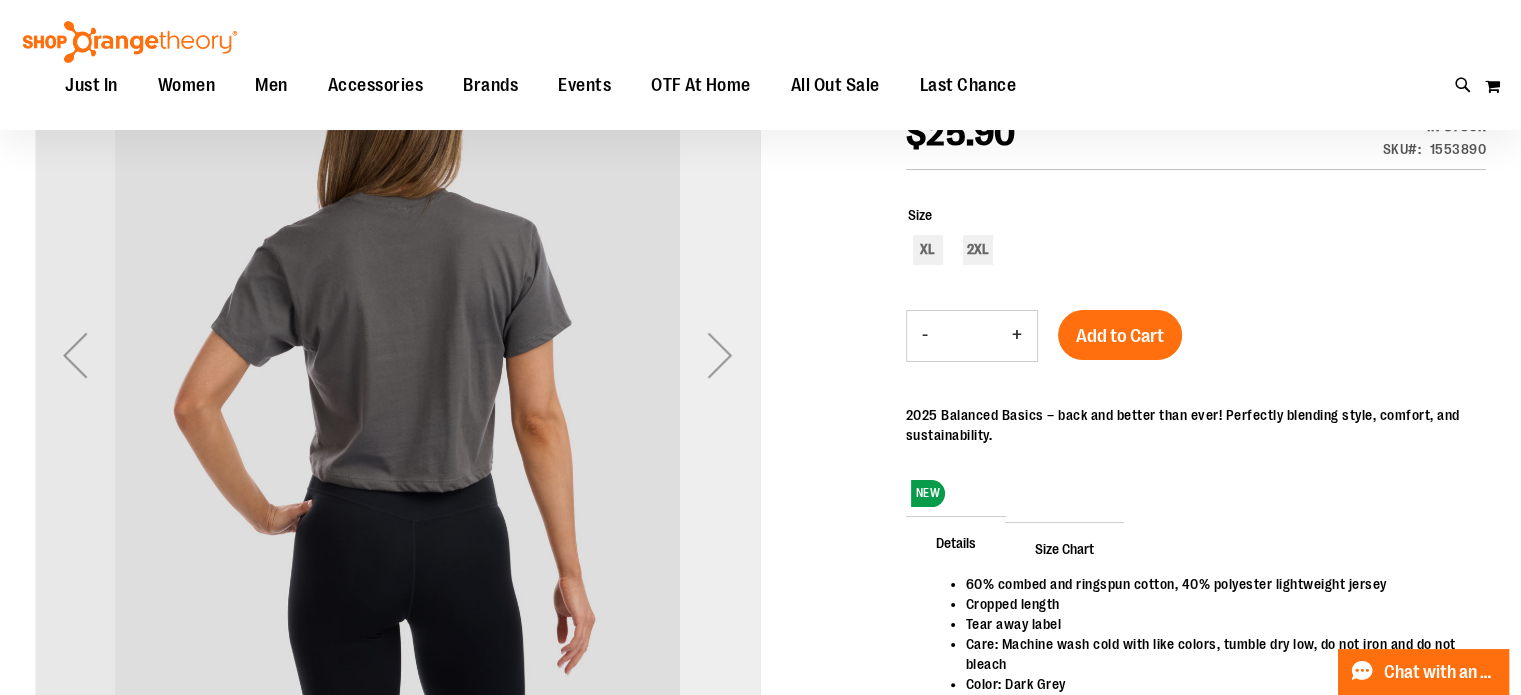 click at bounding box center (720, 355) 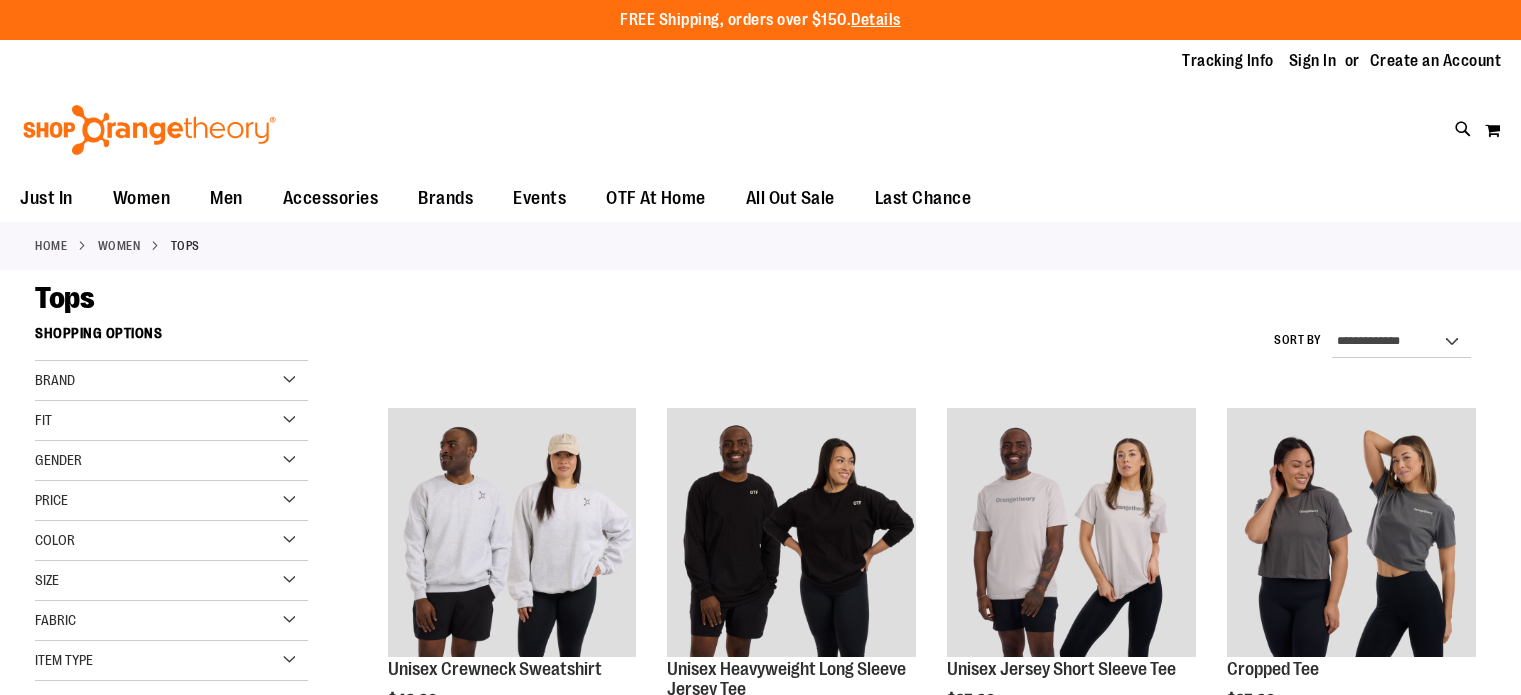 scroll, scrollTop: 0, scrollLeft: 0, axis: both 